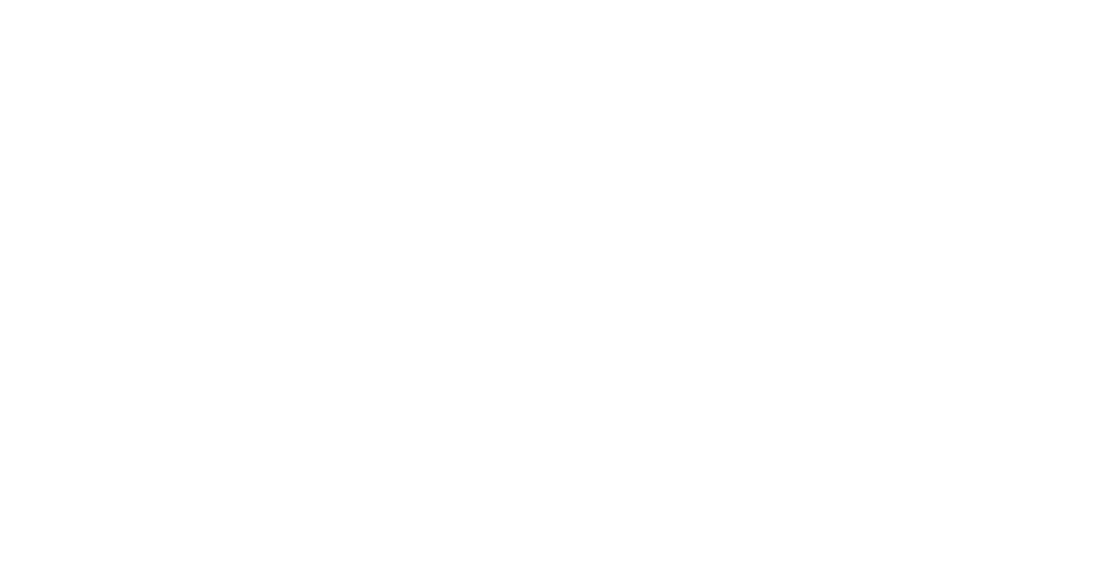 scroll, scrollTop: 0, scrollLeft: 0, axis: both 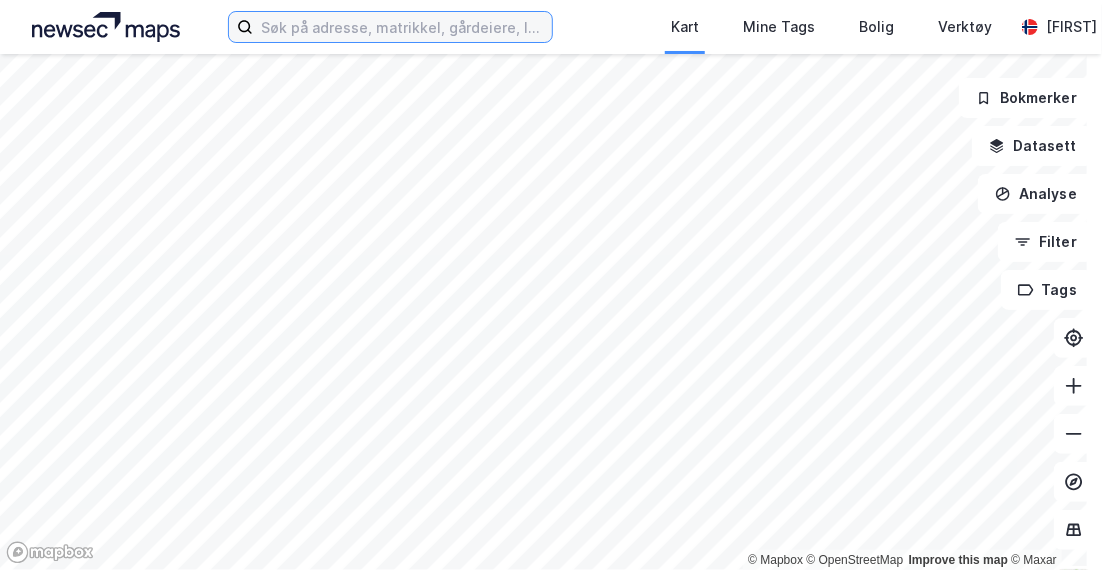click at bounding box center (402, 27) 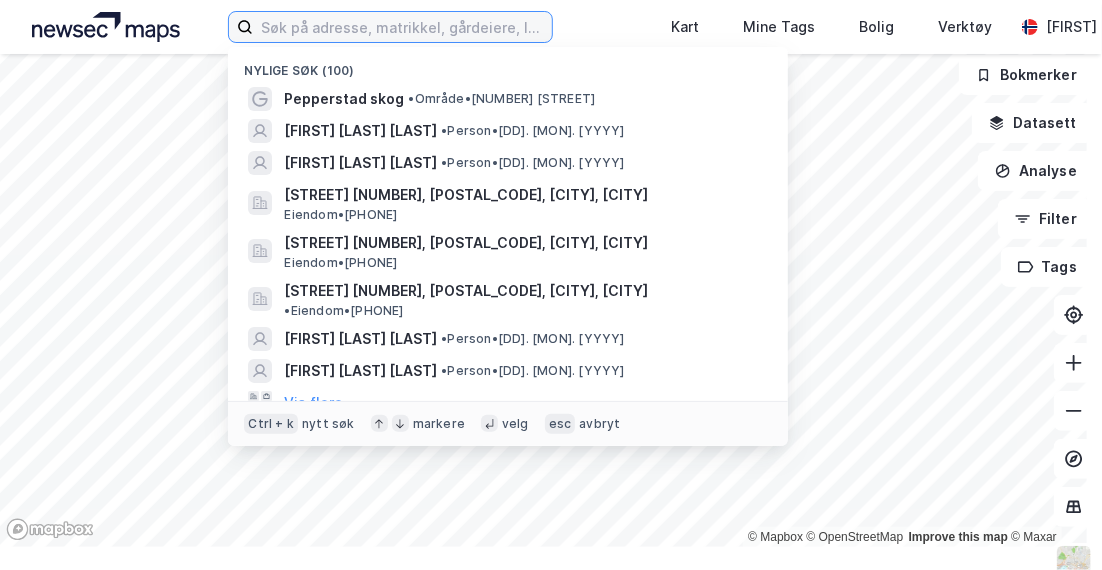 scroll, scrollTop: 36, scrollLeft: 0, axis: vertical 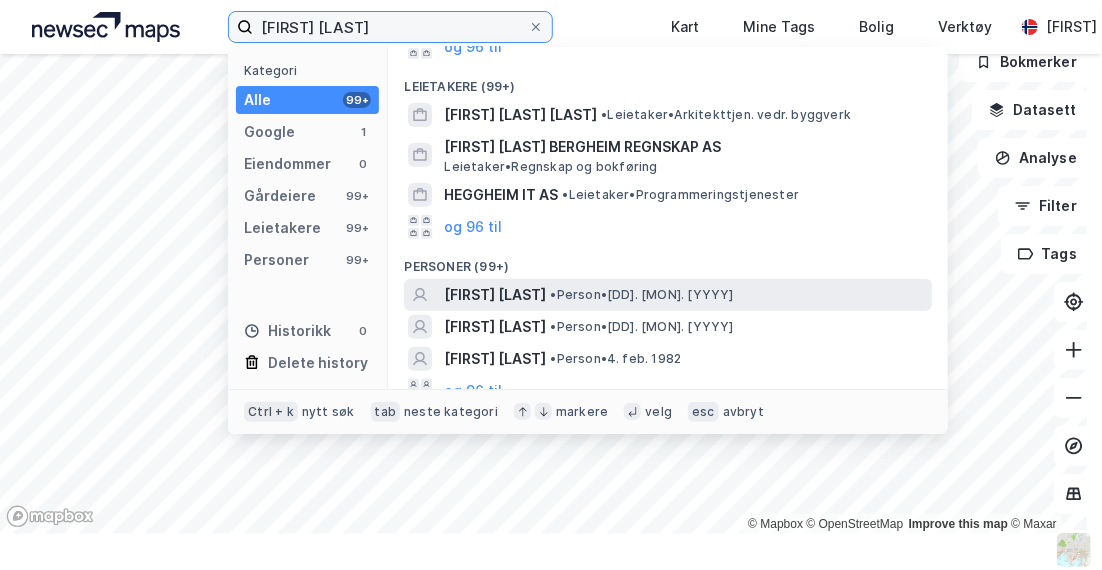 type on "[FIRST] [LAST]" 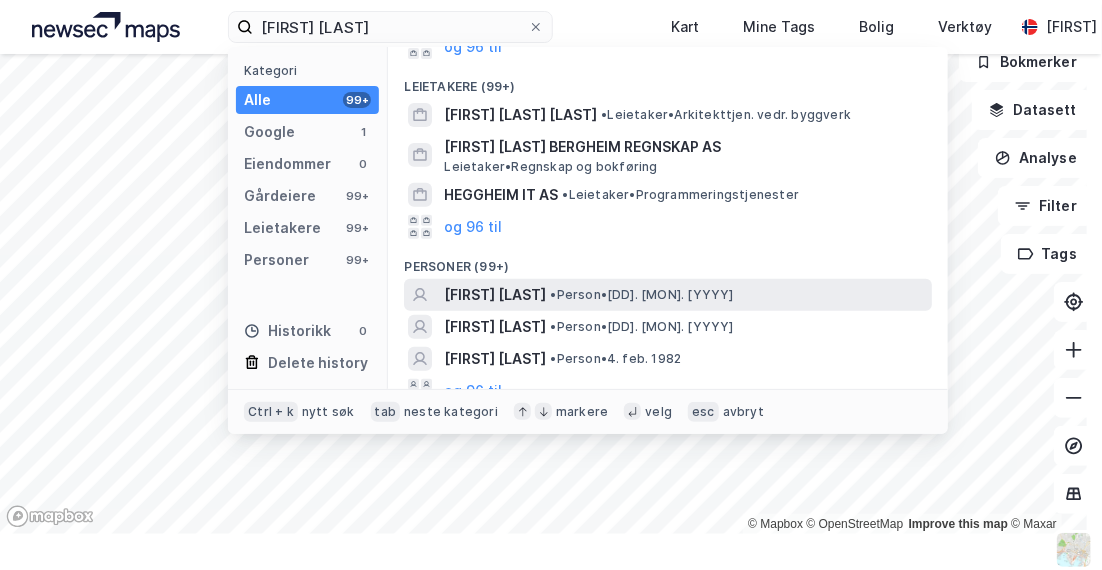 click on "• [CATEGORY] • [DD]. [MON]. [YYYY]" at bounding box center (641, 295) 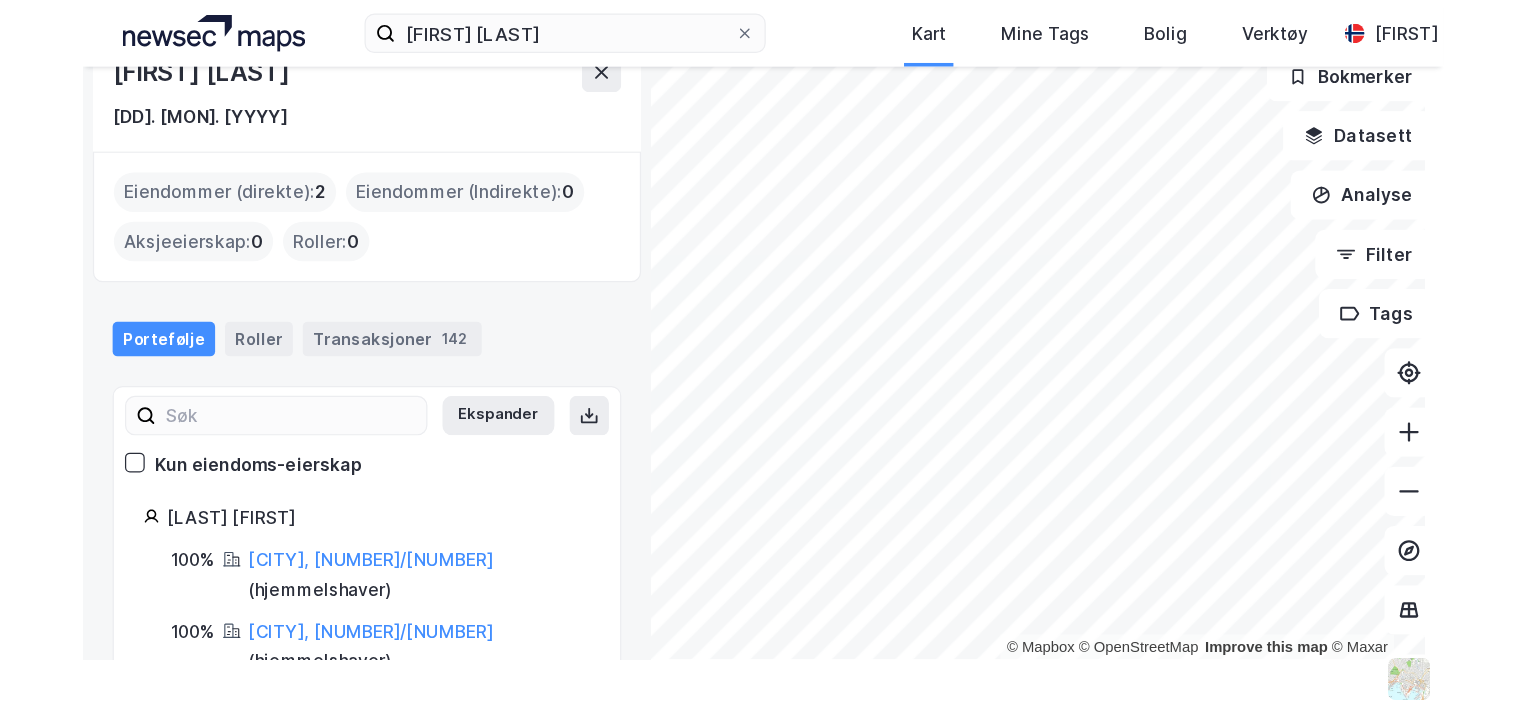 scroll, scrollTop: 12, scrollLeft: 0, axis: vertical 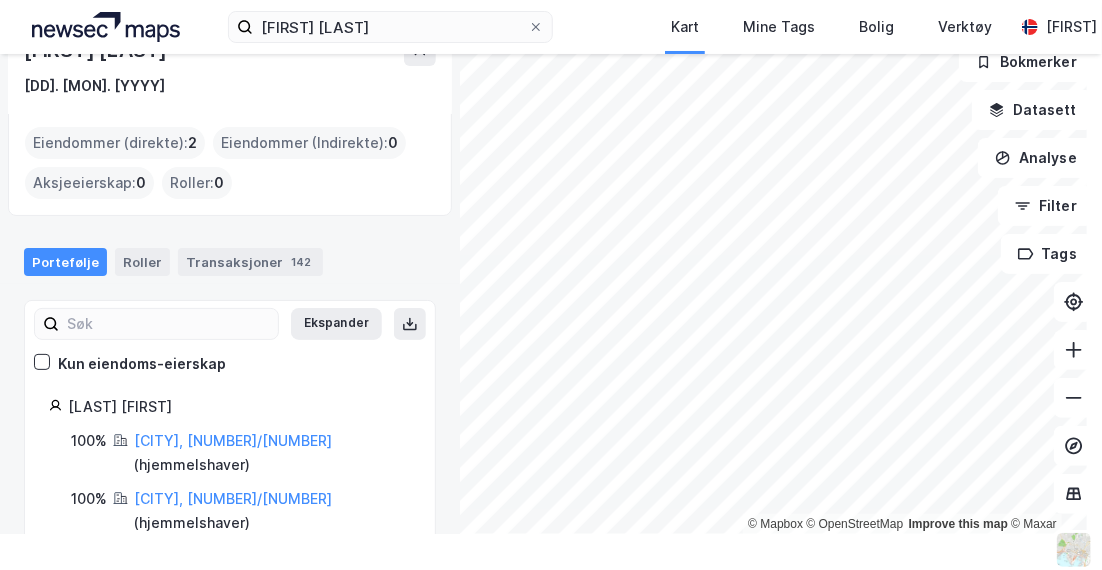 click on "[NUMBER]% [CITY], [NUMBER]/[NUMBER] ( [LAST] ) [NUMBER]% [CITY], [NUMBER]/[NUMBER] ( [LAST] )" at bounding box center [230, 482] 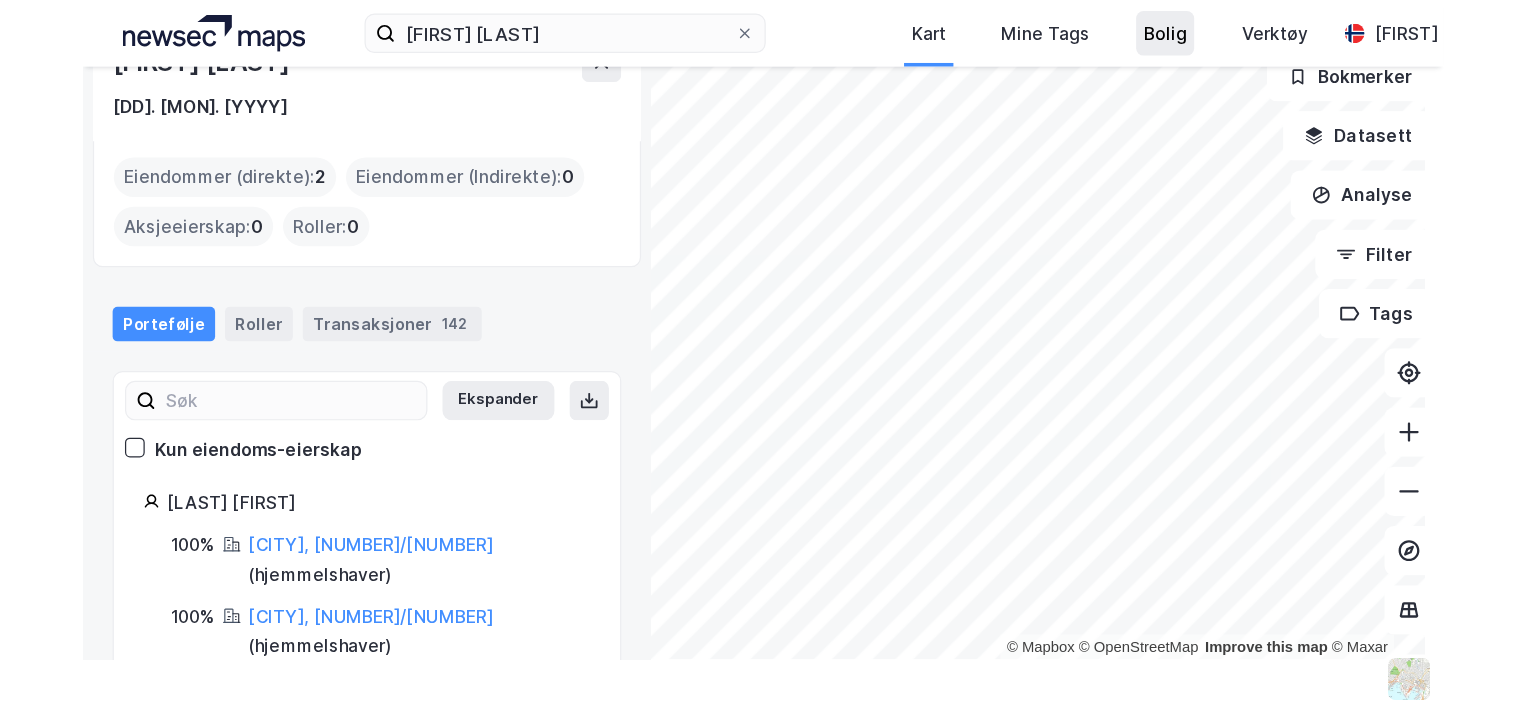 scroll, scrollTop: 0, scrollLeft: 0, axis: both 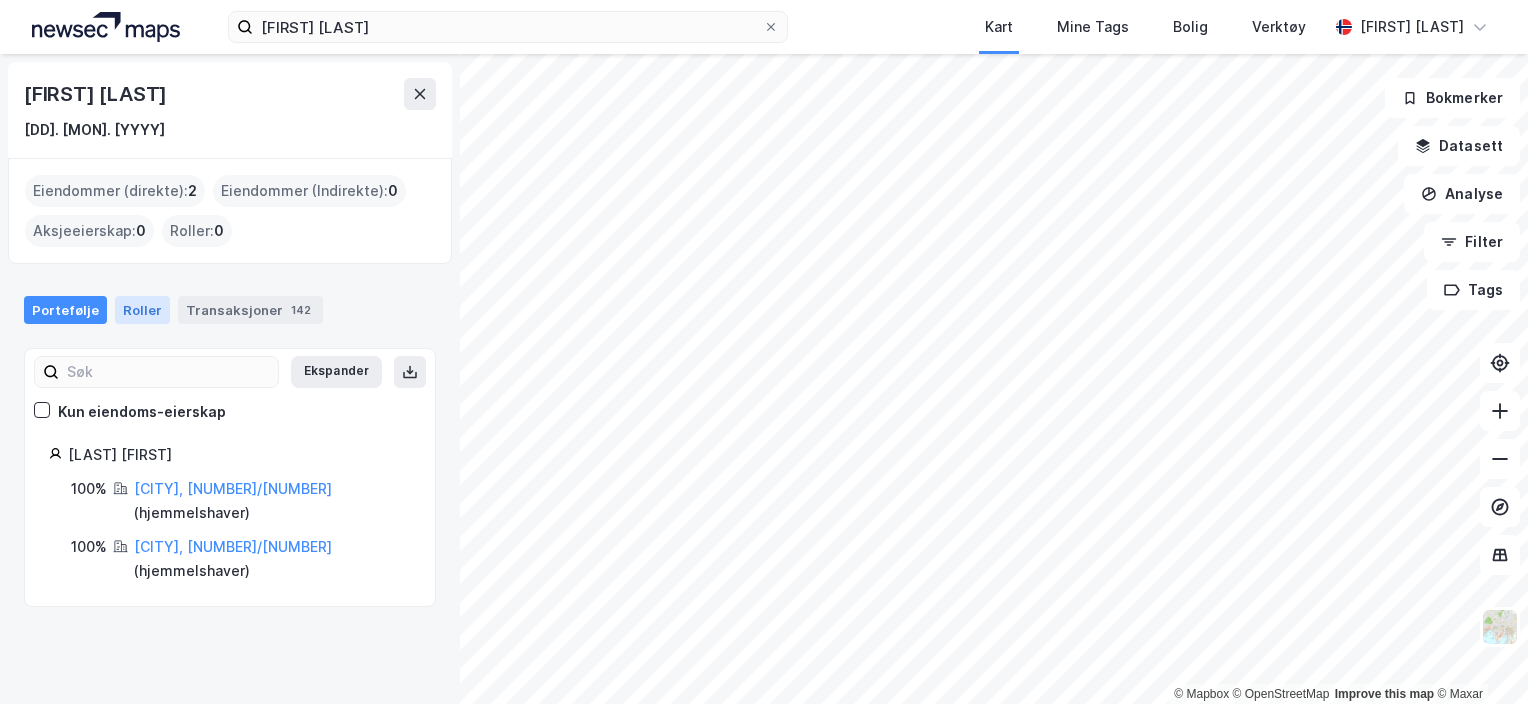 click on "Roller" at bounding box center [142, 310] 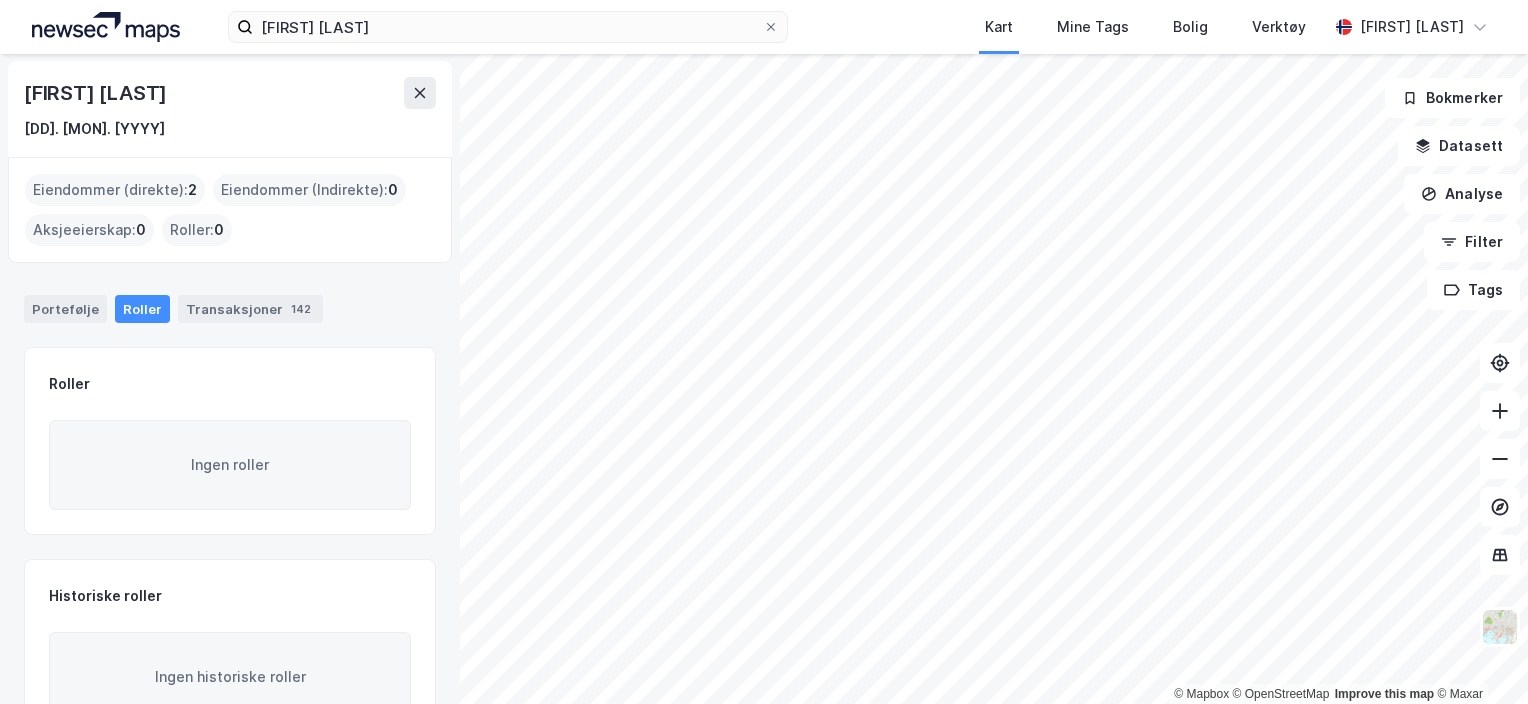 scroll, scrollTop: 1, scrollLeft: 0, axis: vertical 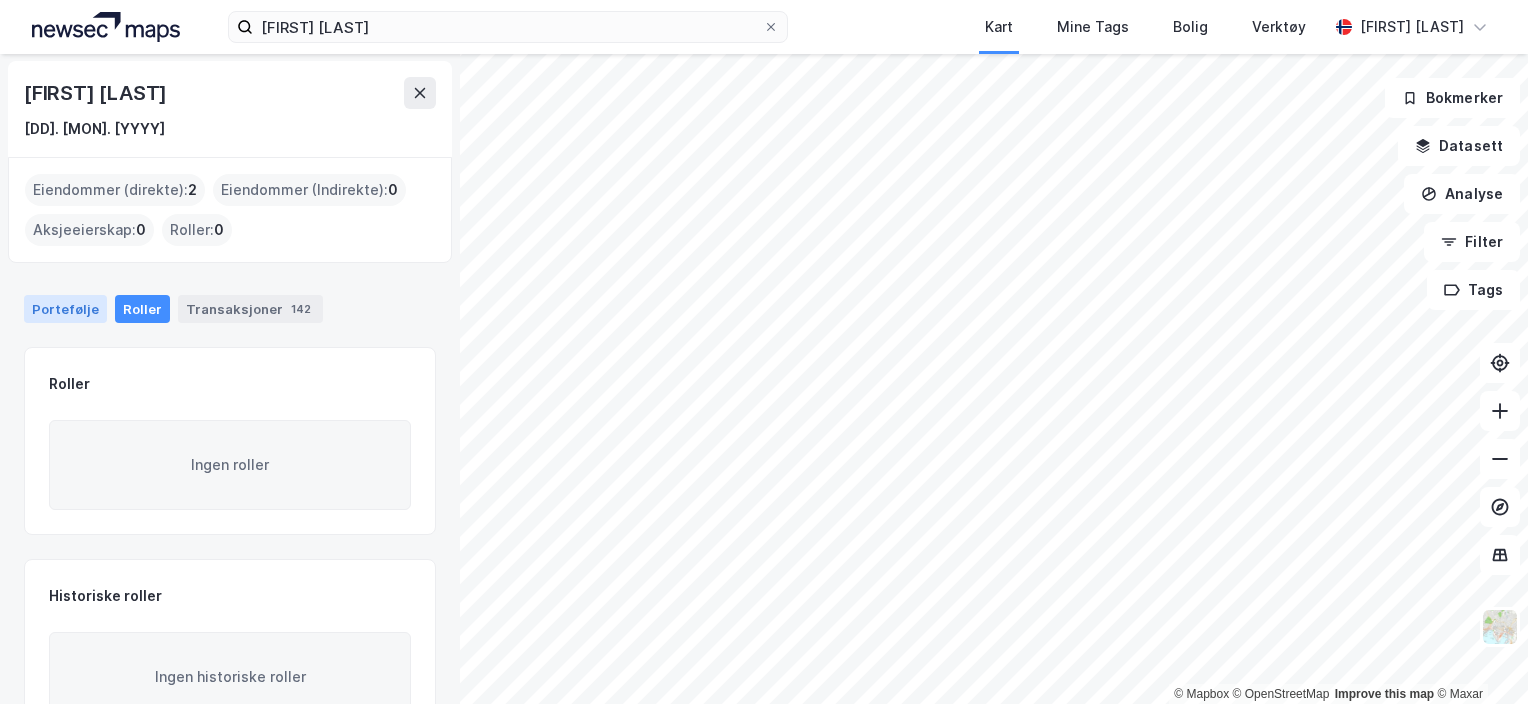 click on "Portefølje" at bounding box center [65, 309] 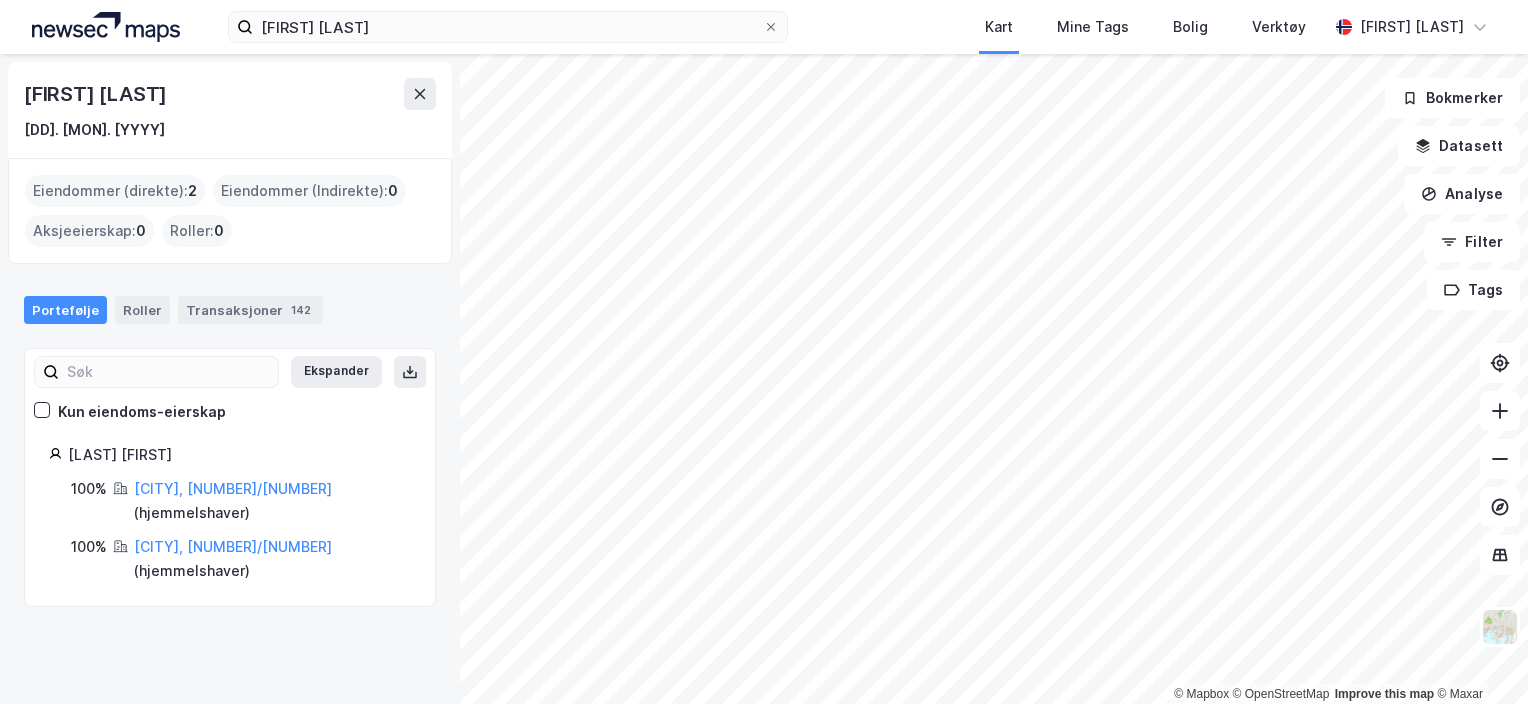 scroll, scrollTop: 0, scrollLeft: 0, axis: both 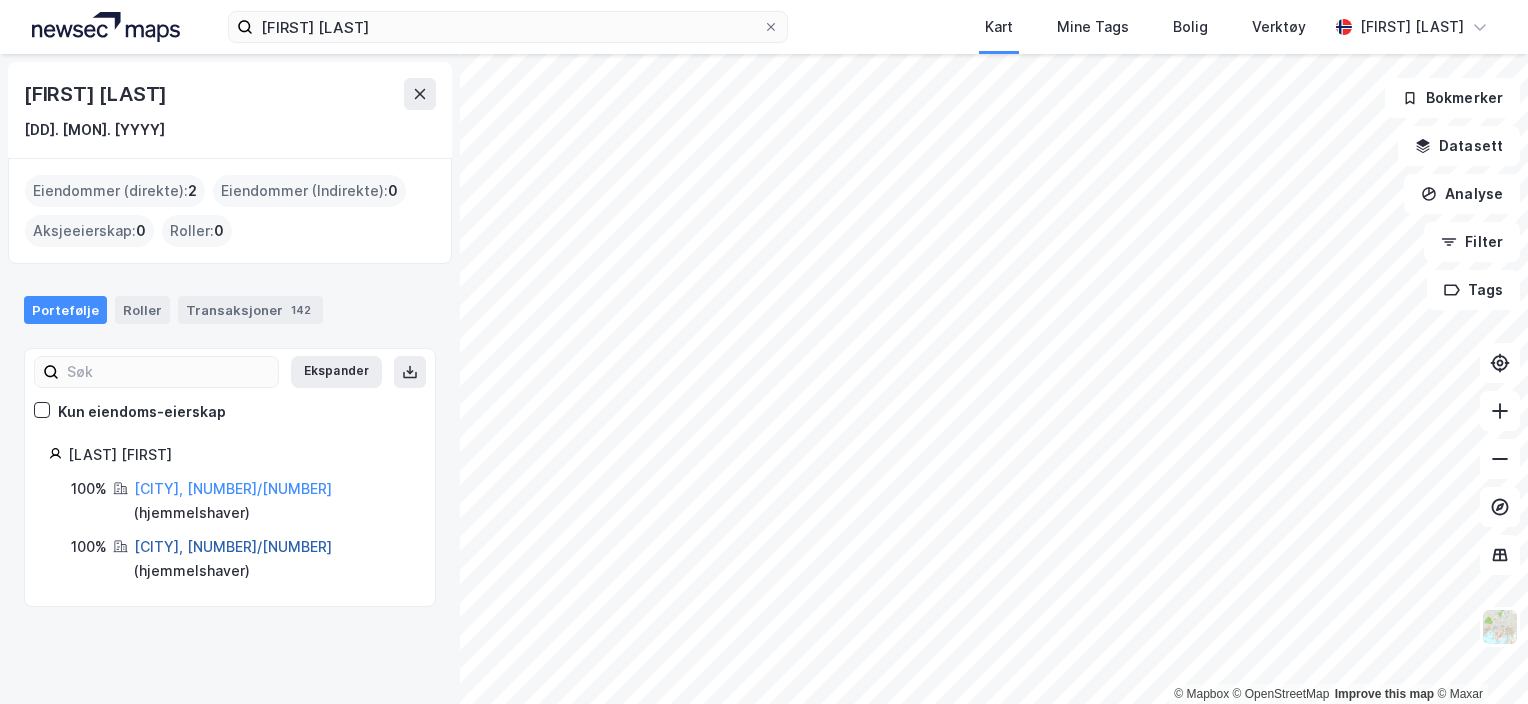 click on "[CITY], [NUMBER]/[NUMBER]" at bounding box center [233, 546] 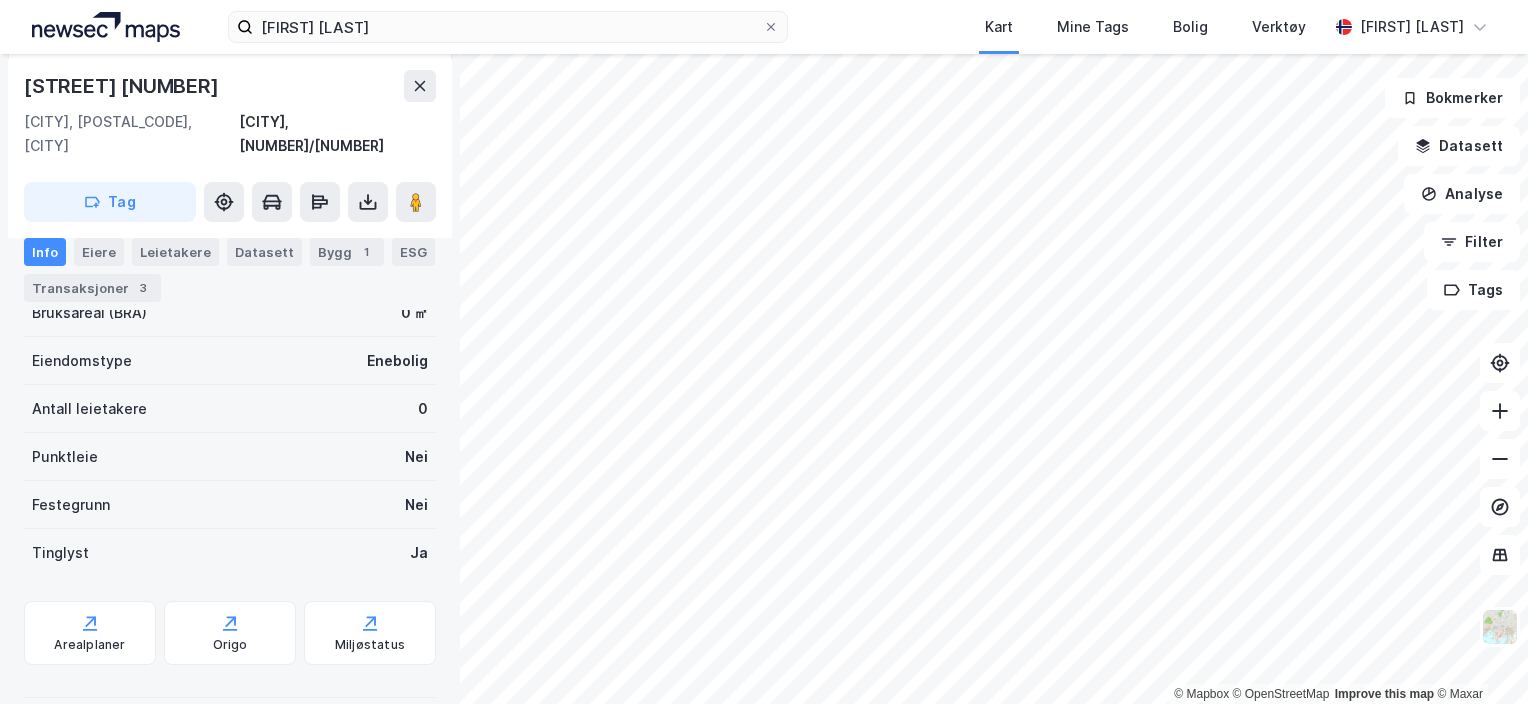 scroll, scrollTop: 0, scrollLeft: 0, axis: both 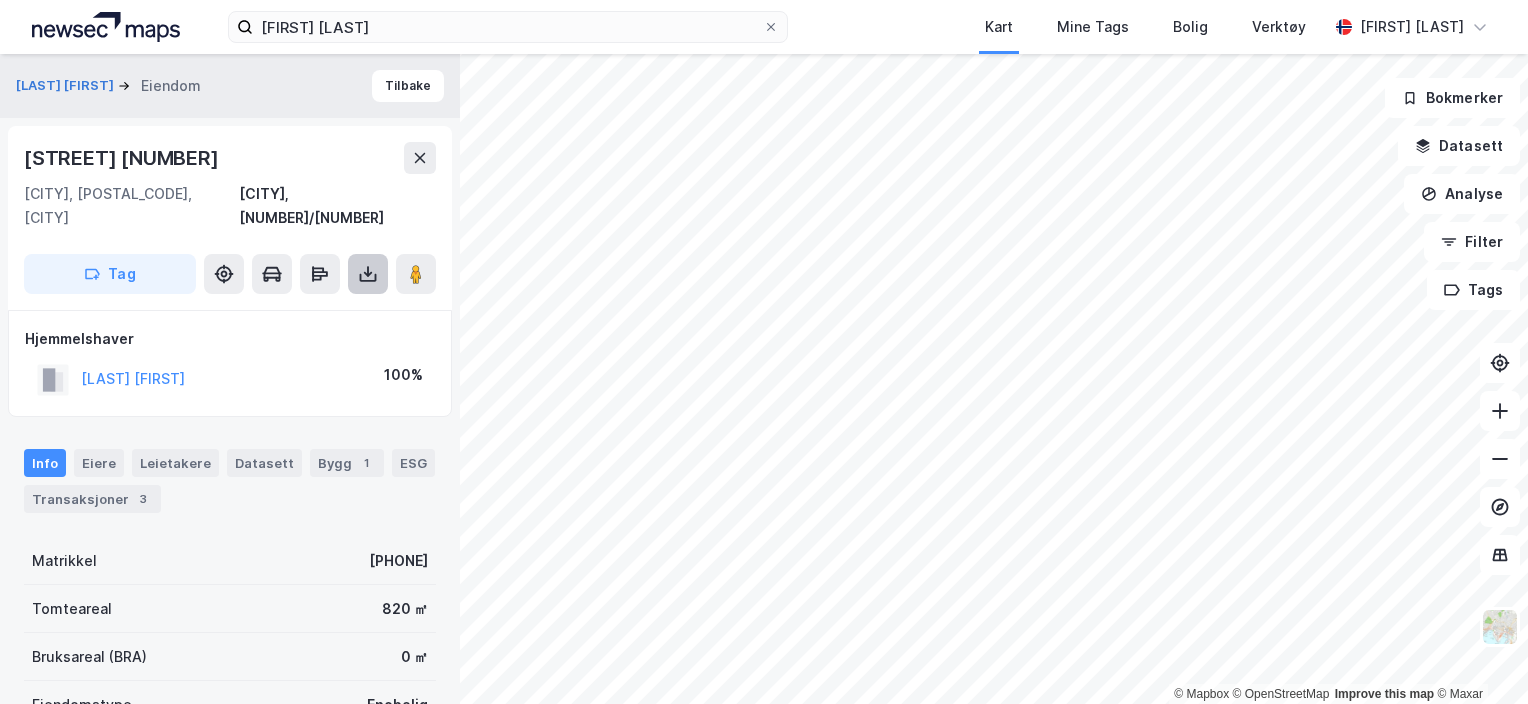 click at bounding box center (368, 274) 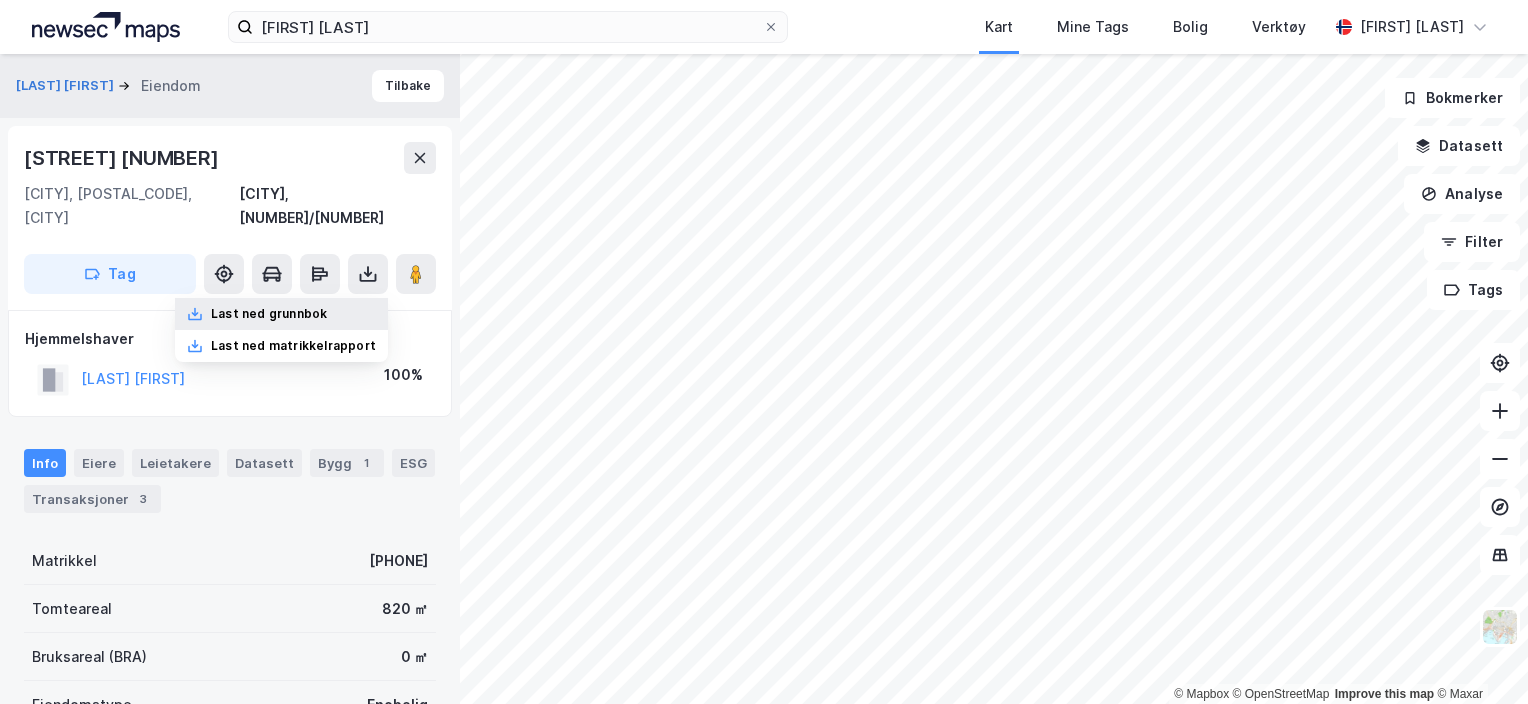 click on "Last ned grunnbok" at bounding box center [281, 314] 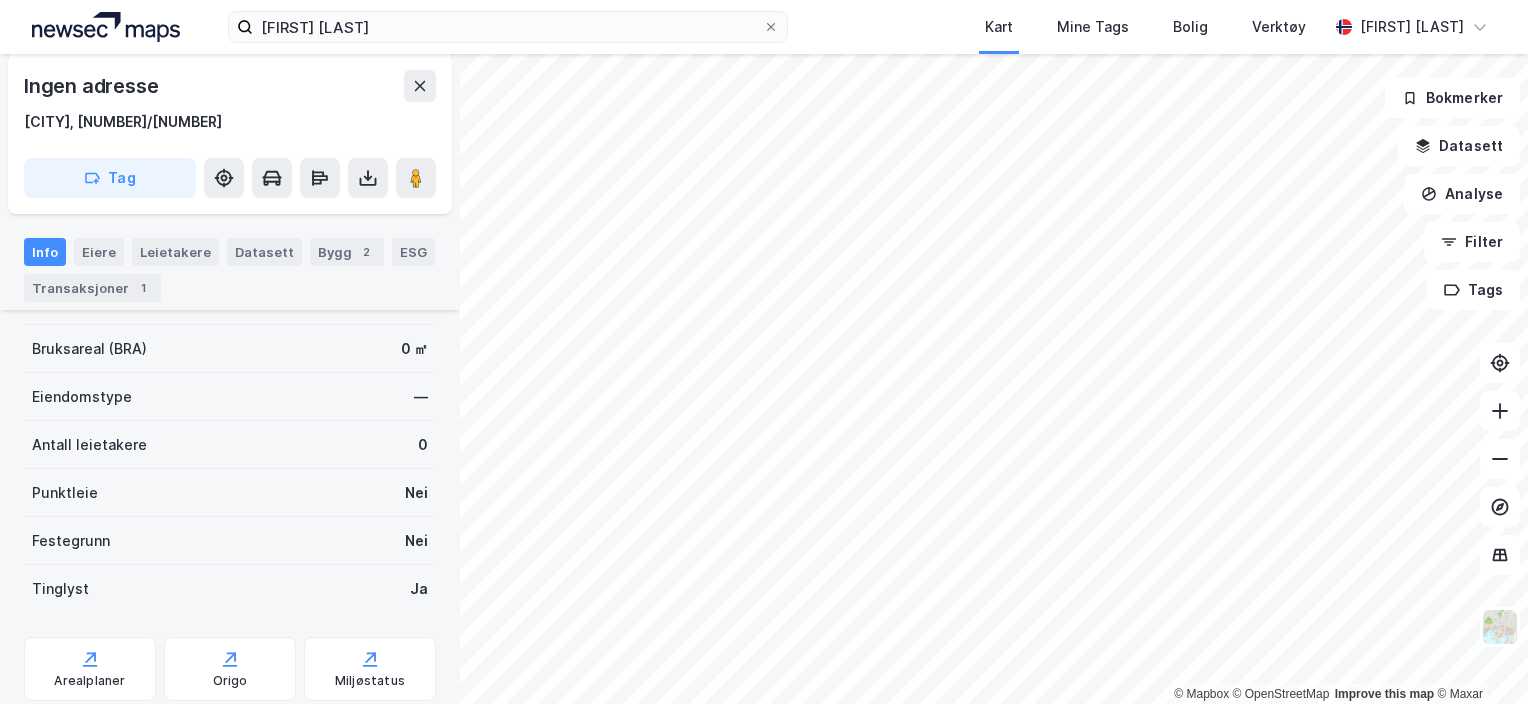 scroll, scrollTop: 222, scrollLeft: 0, axis: vertical 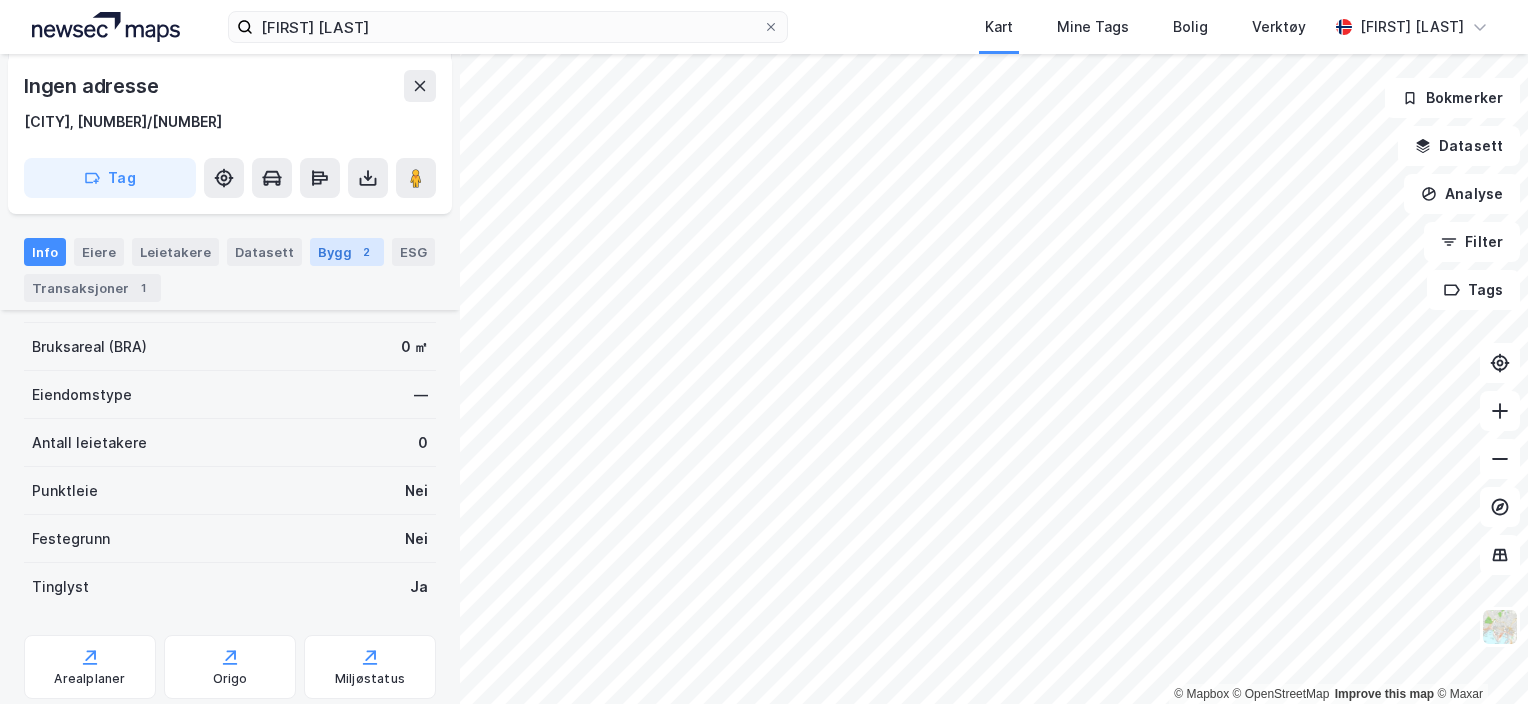 click on "Bygg 2" at bounding box center [347, 252] 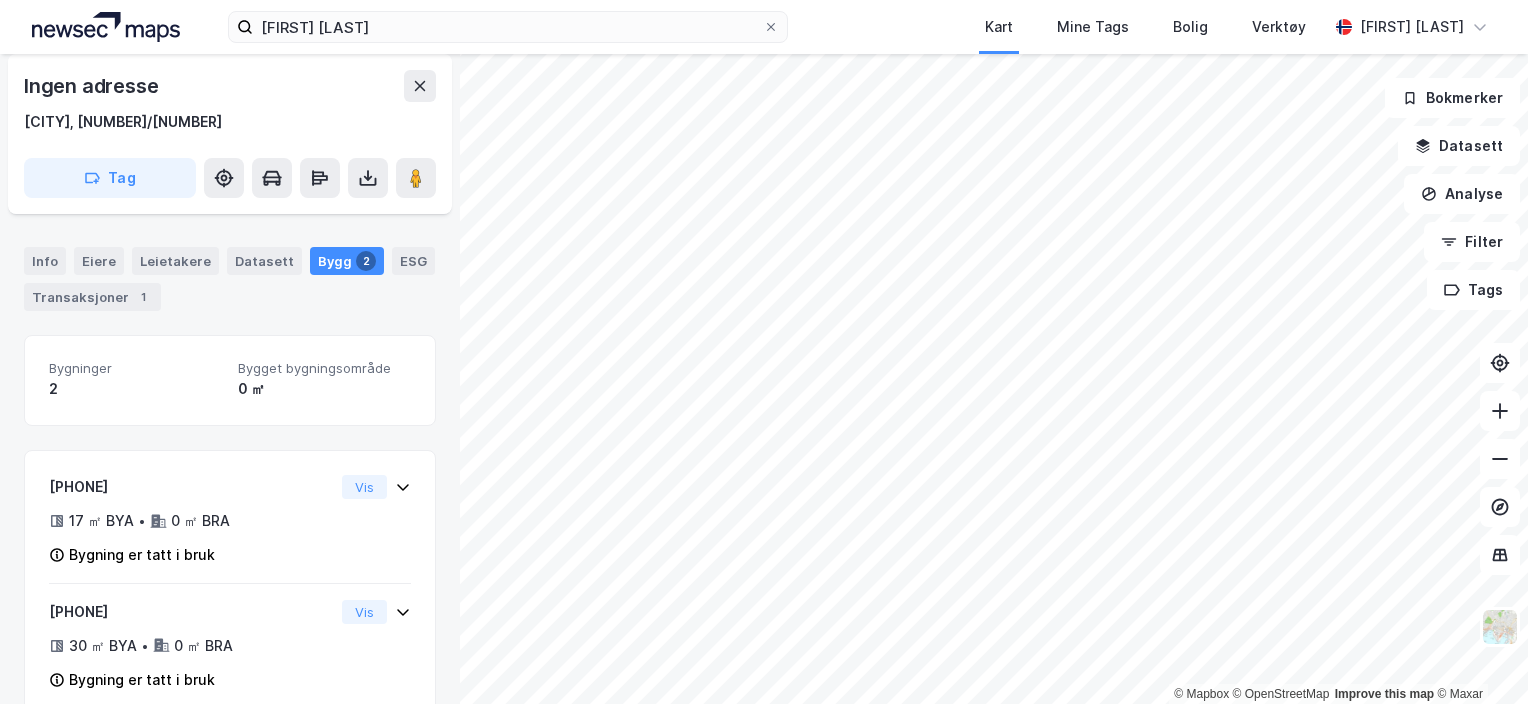 scroll, scrollTop: 0, scrollLeft: 0, axis: both 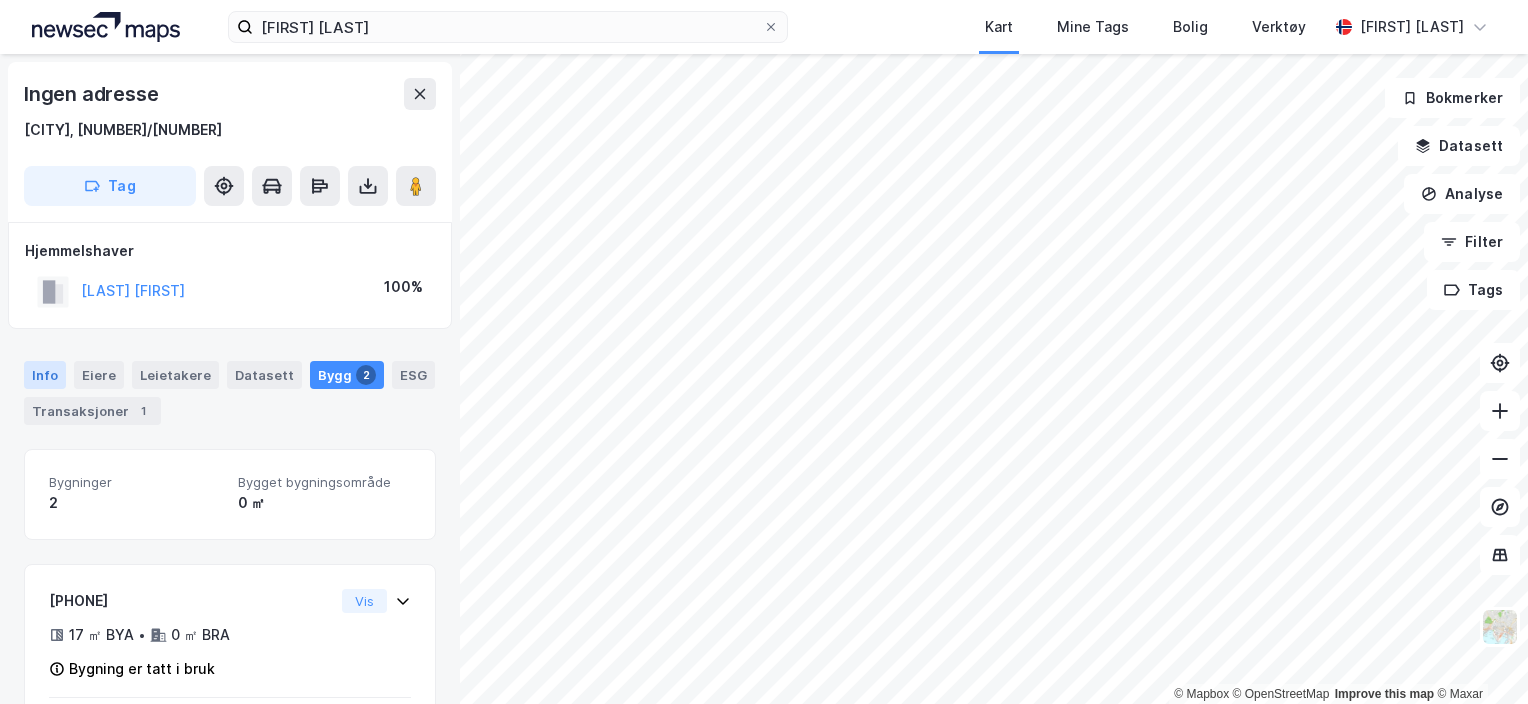 click on "Info" at bounding box center [45, 375] 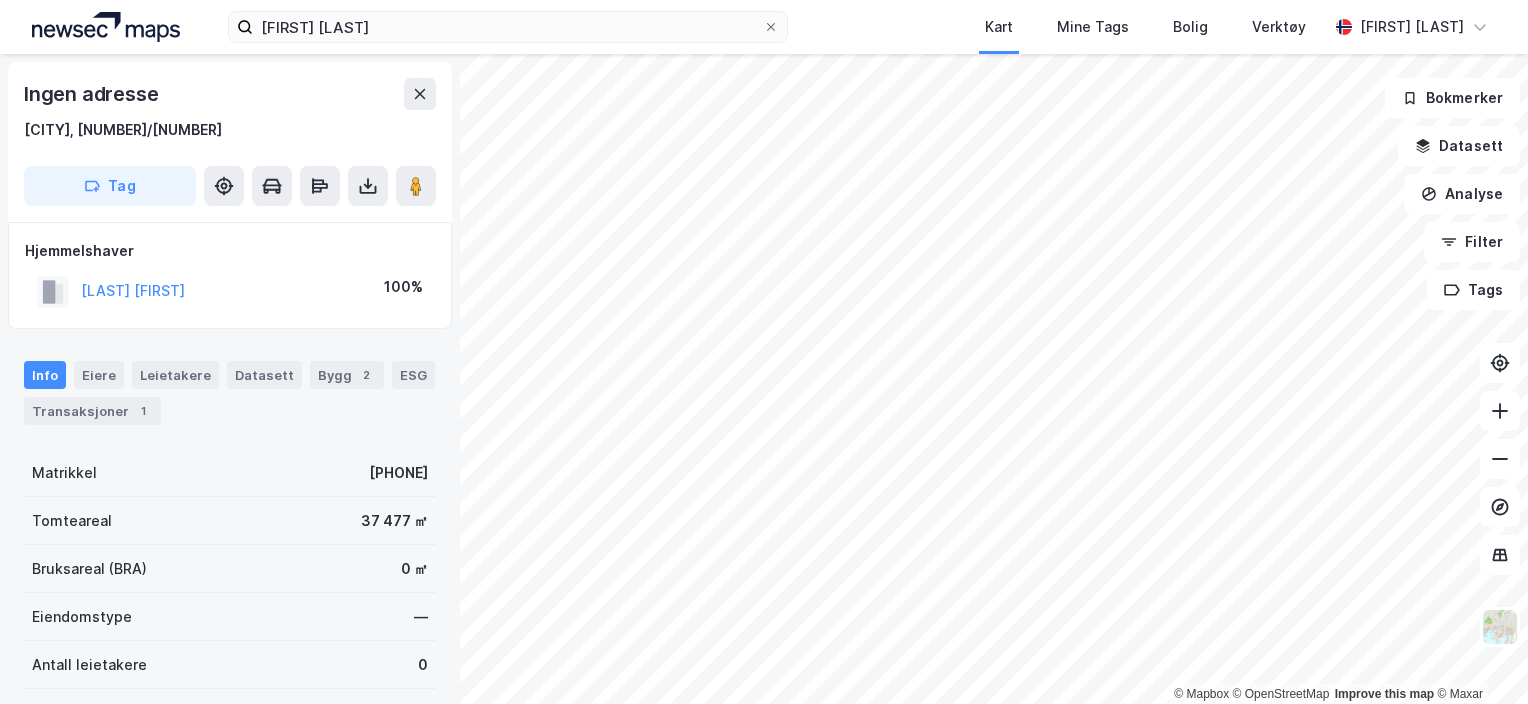 click on "37 477 ㎡" at bounding box center (394, 521) 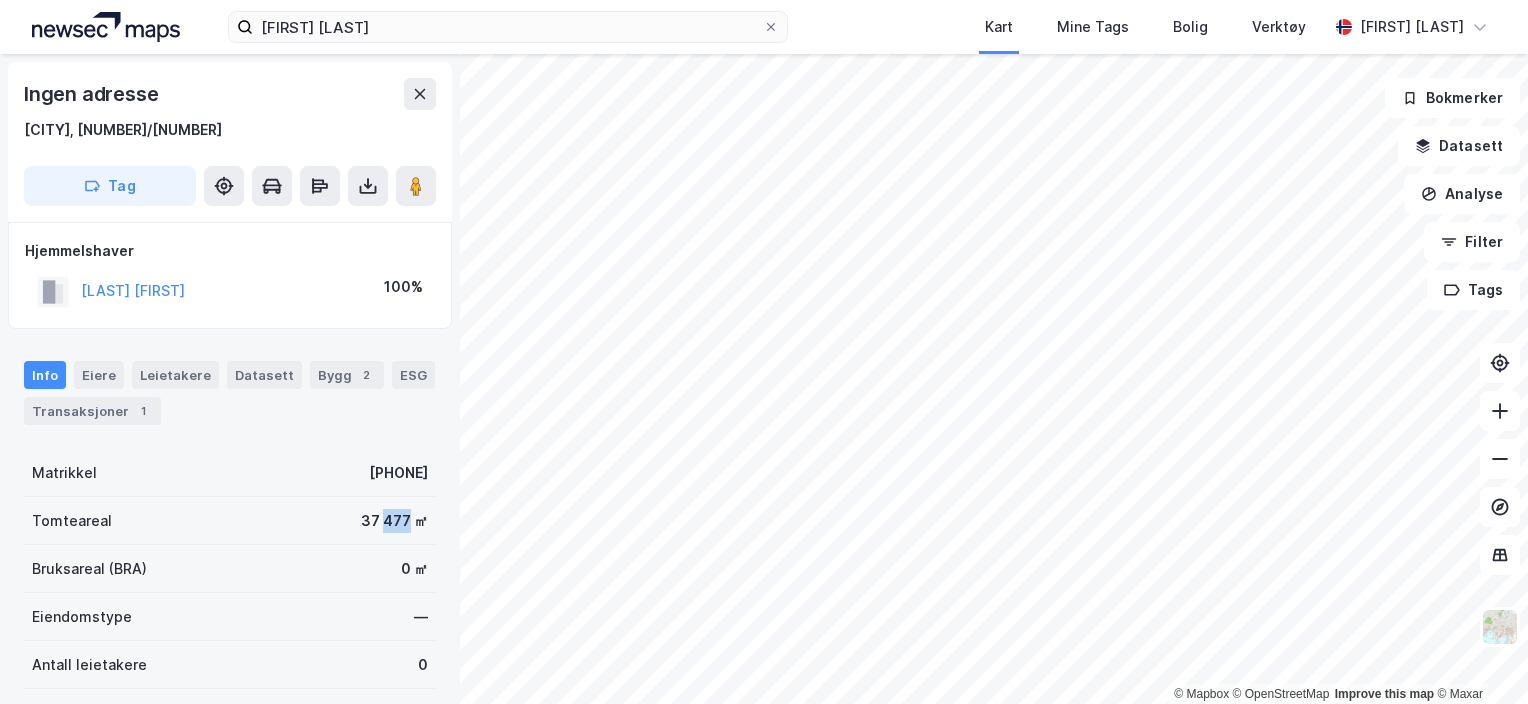 click on "37 477 ㎡" at bounding box center [394, 521] 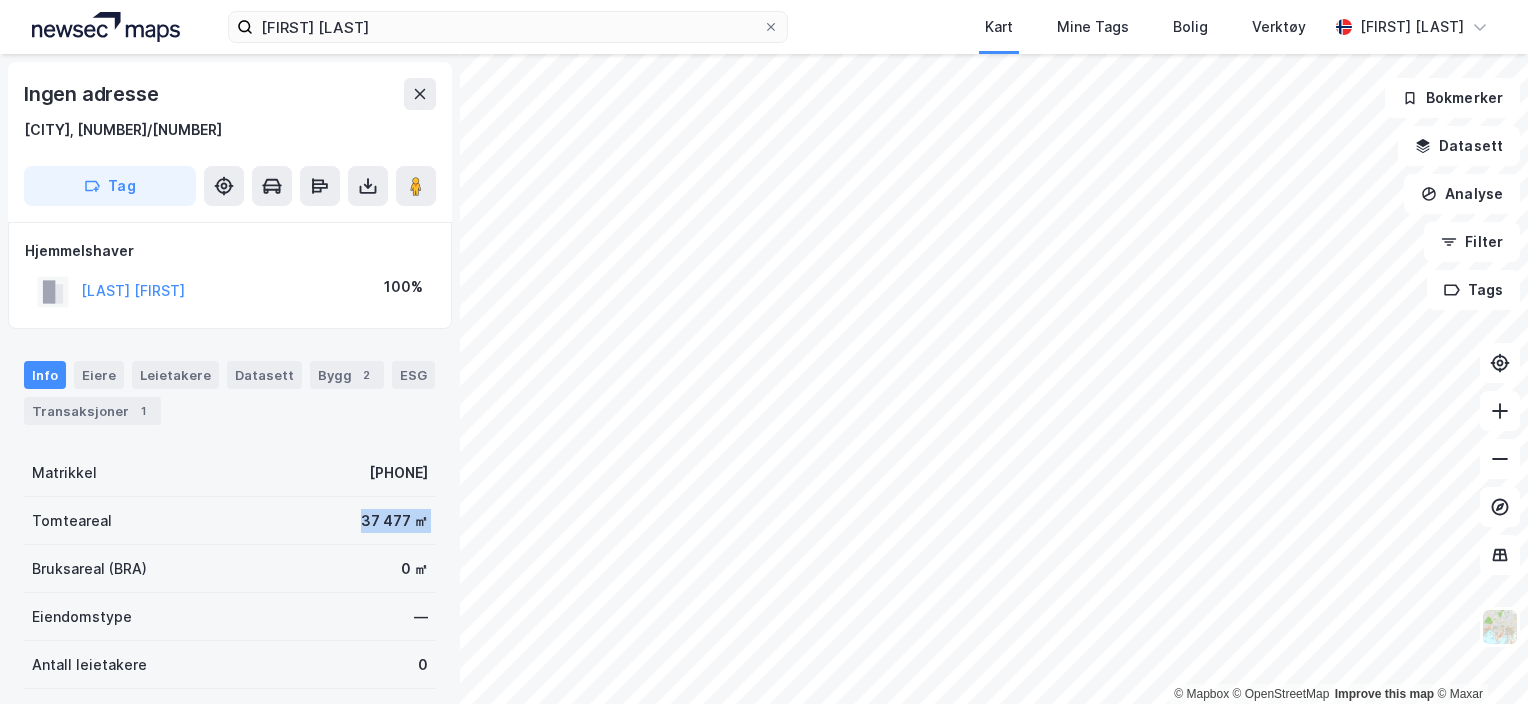 copy on "37 477 ㎡" 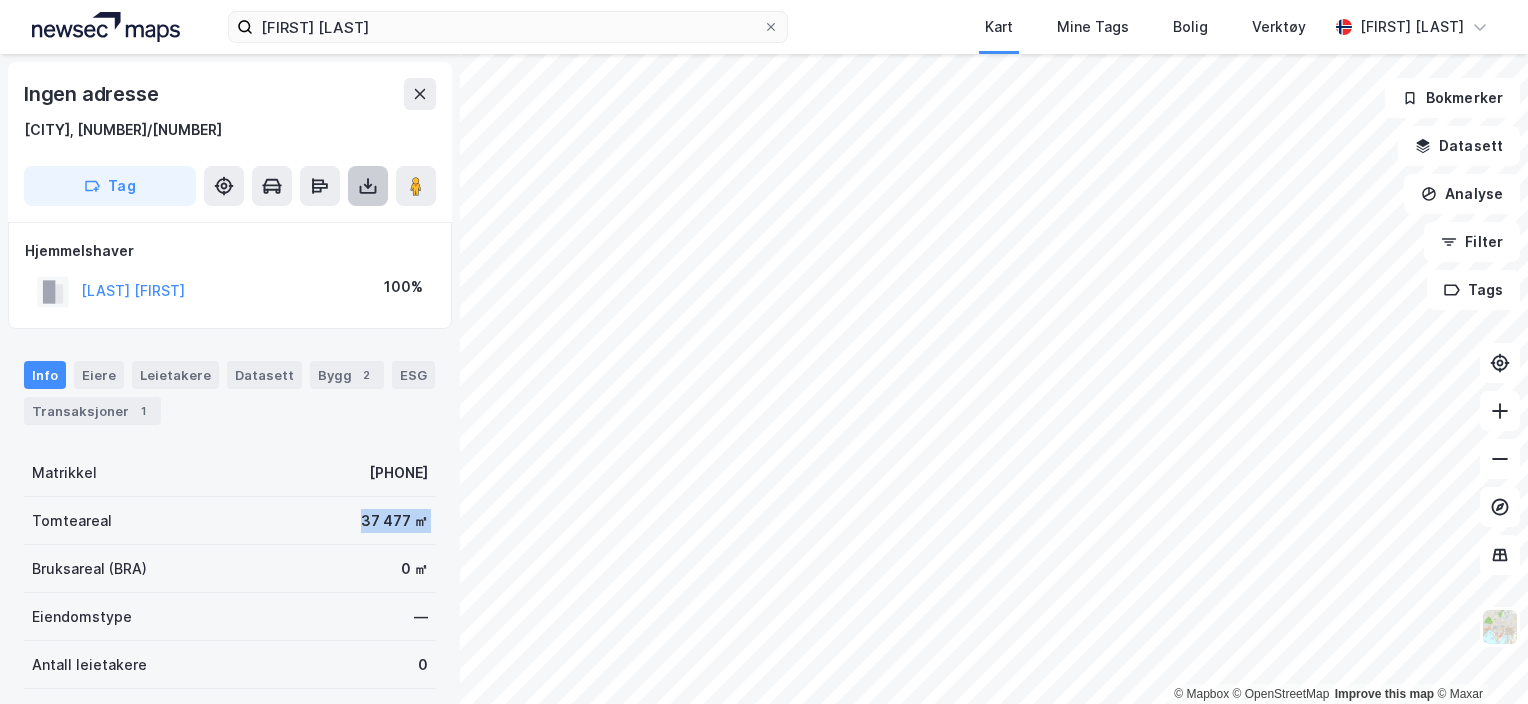 click at bounding box center (368, 186) 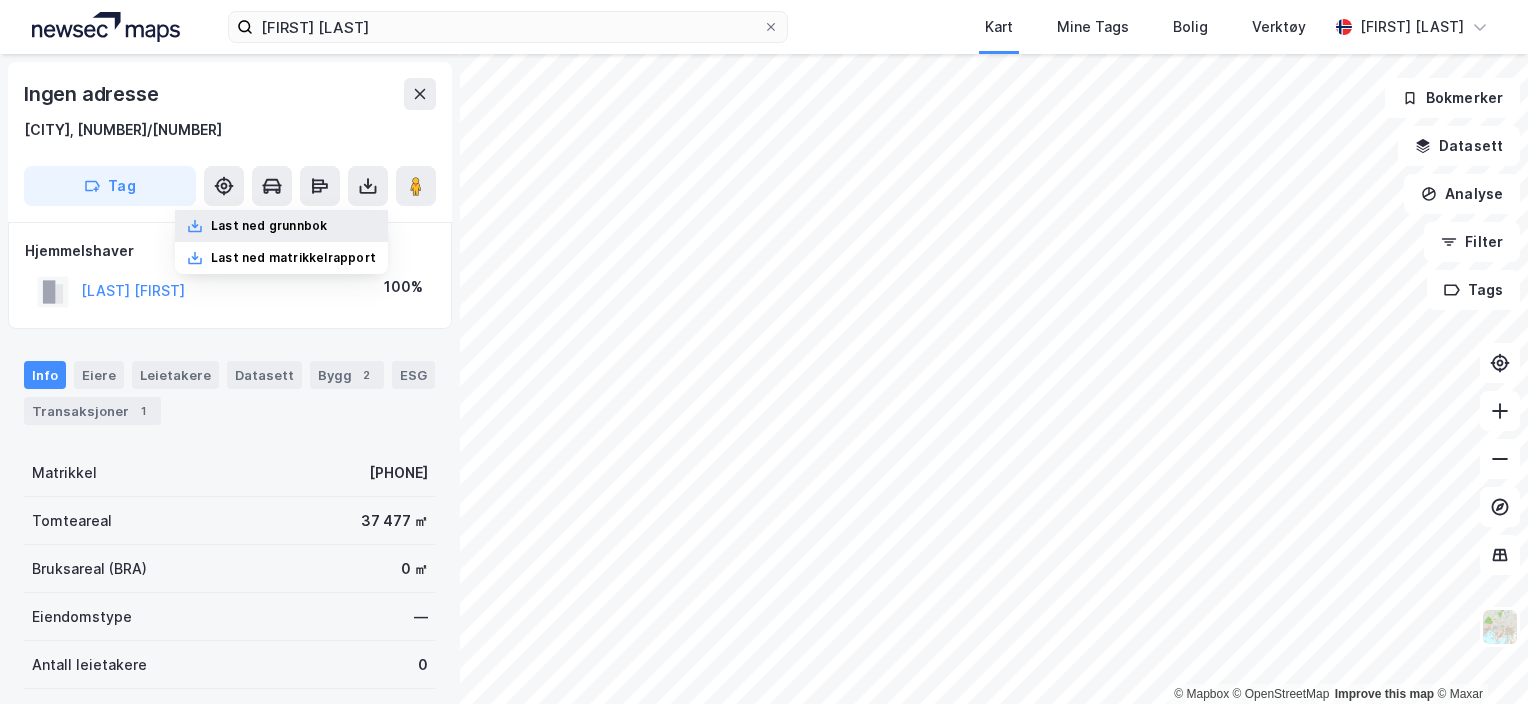 click on "Last ned grunnbok" at bounding box center [281, 226] 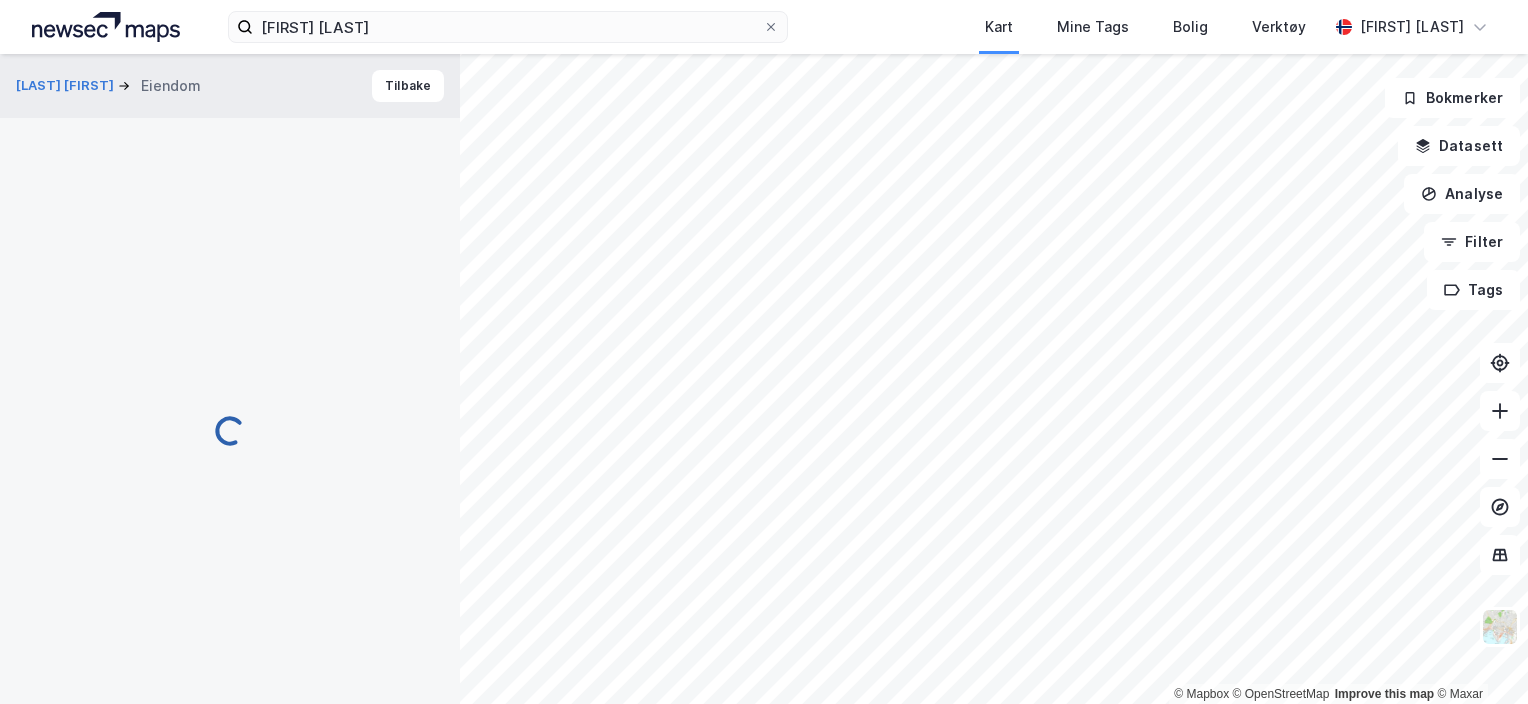 scroll, scrollTop: 2, scrollLeft: 0, axis: vertical 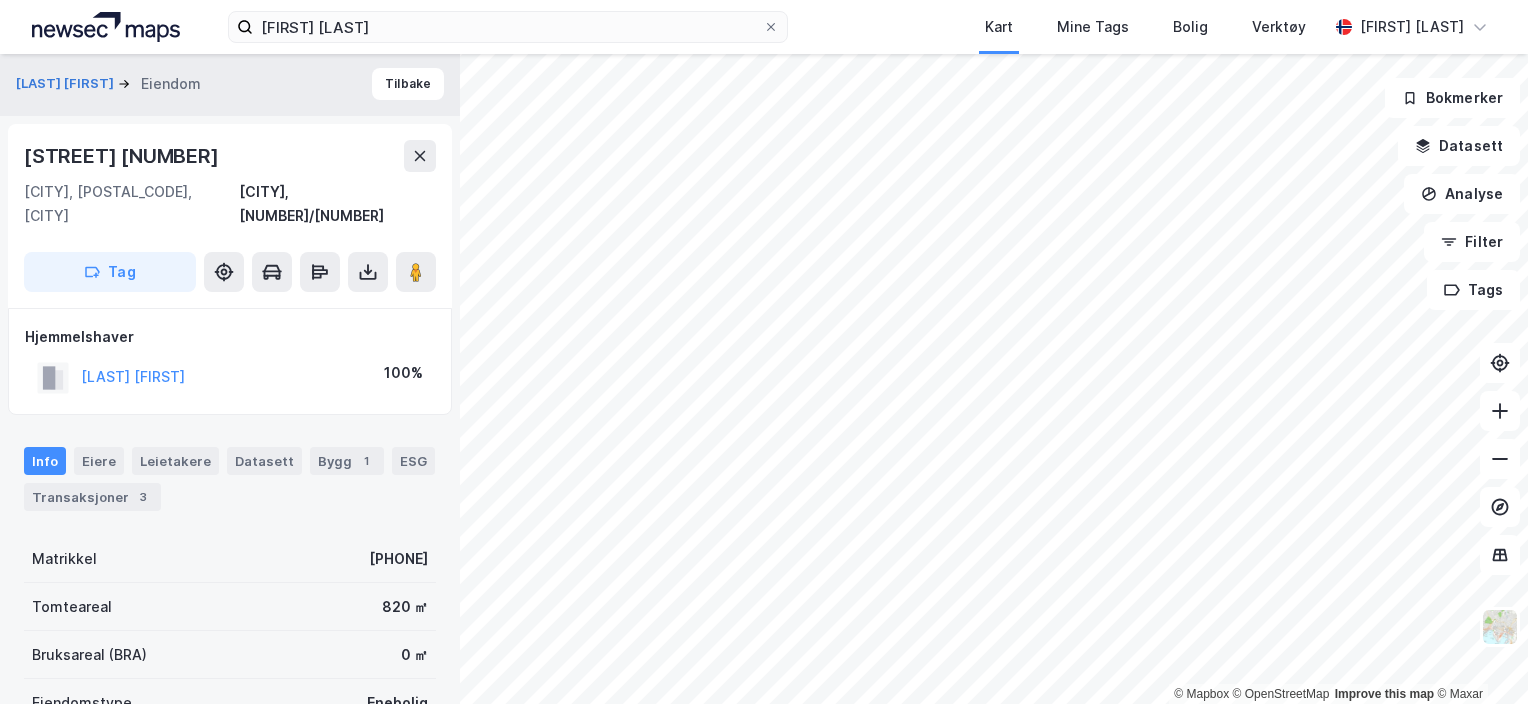 click on "820 ㎡" at bounding box center [405, 607] 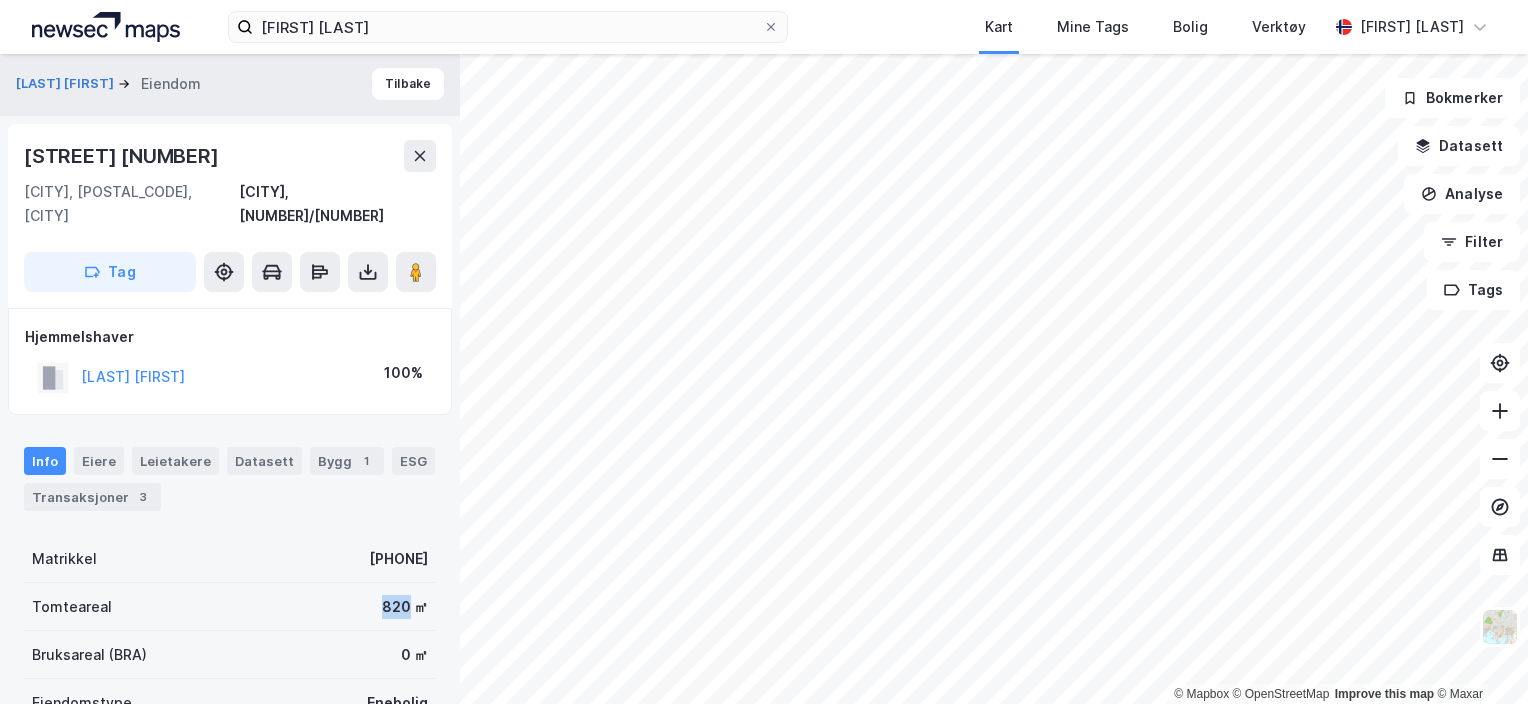 click on "820 ㎡" at bounding box center [405, 607] 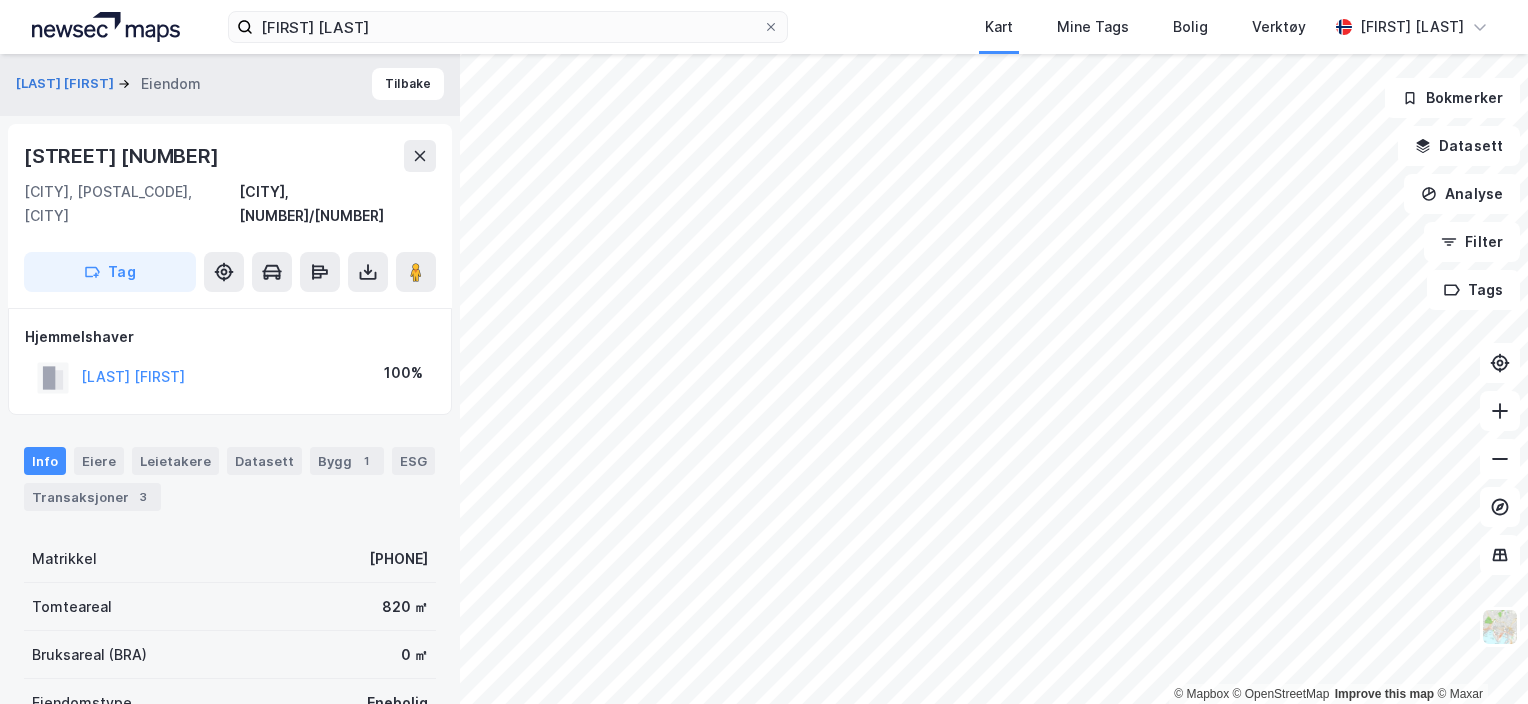 click on "Eiendomstype Enebolig" at bounding box center [230, 703] 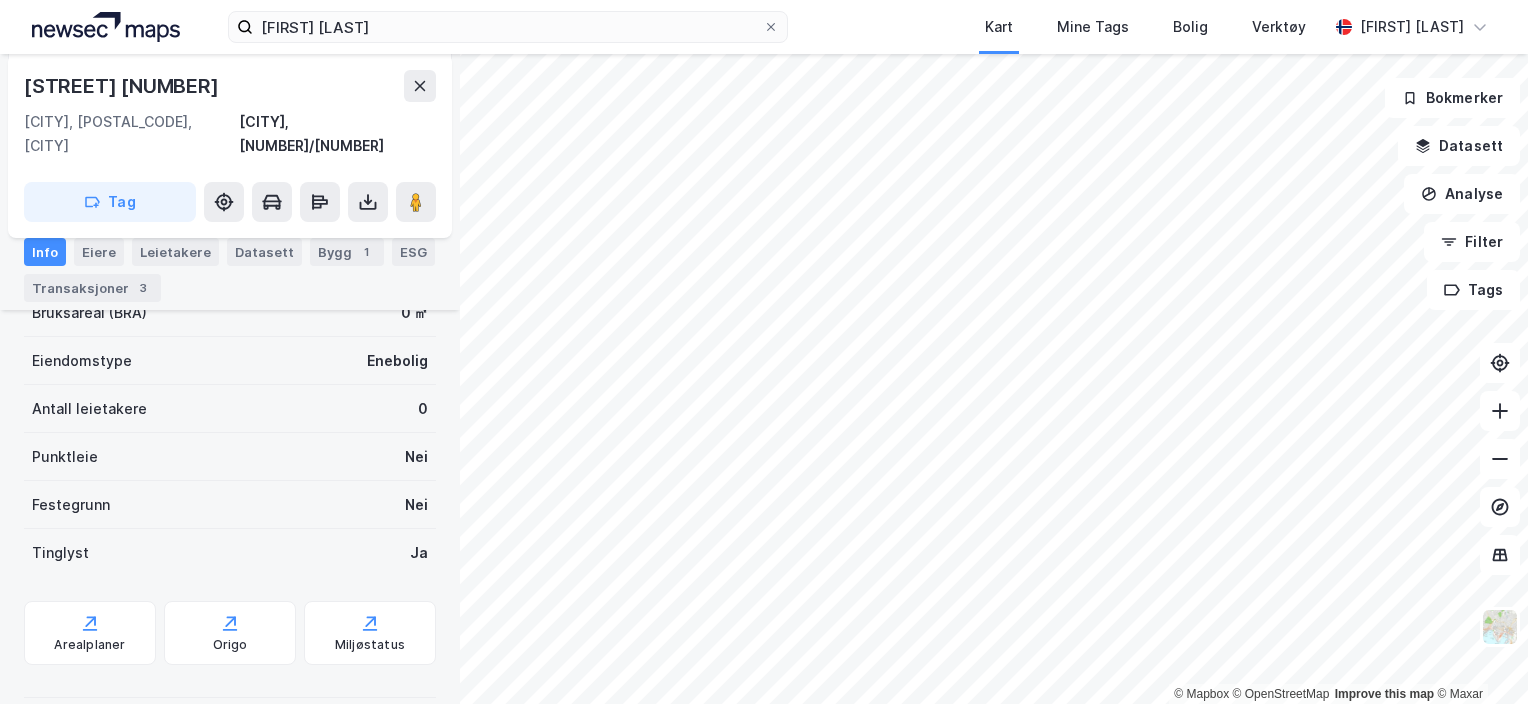scroll, scrollTop: 0, scrollLeft: 0, axis: both 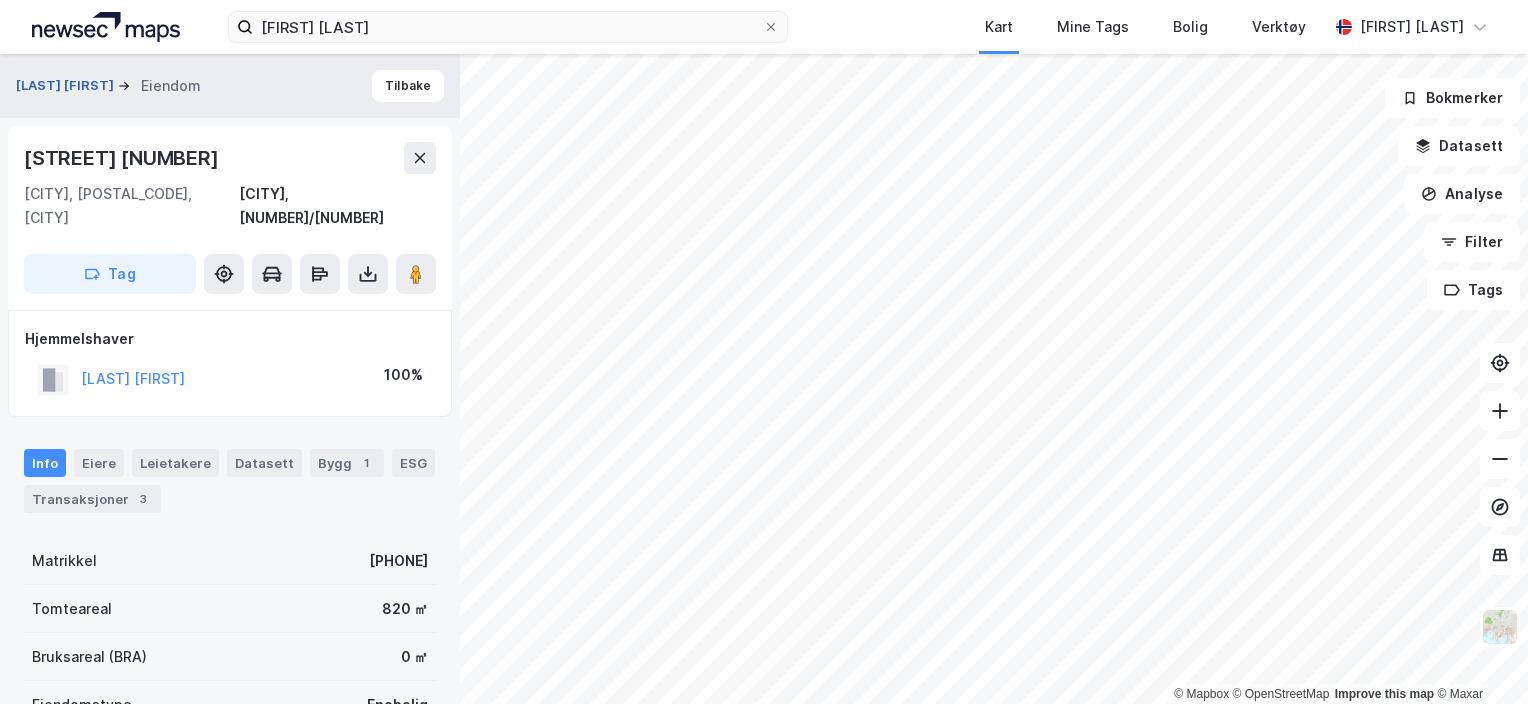 click on "[LAST] [FIRST]" at bounding box center [67, 86] 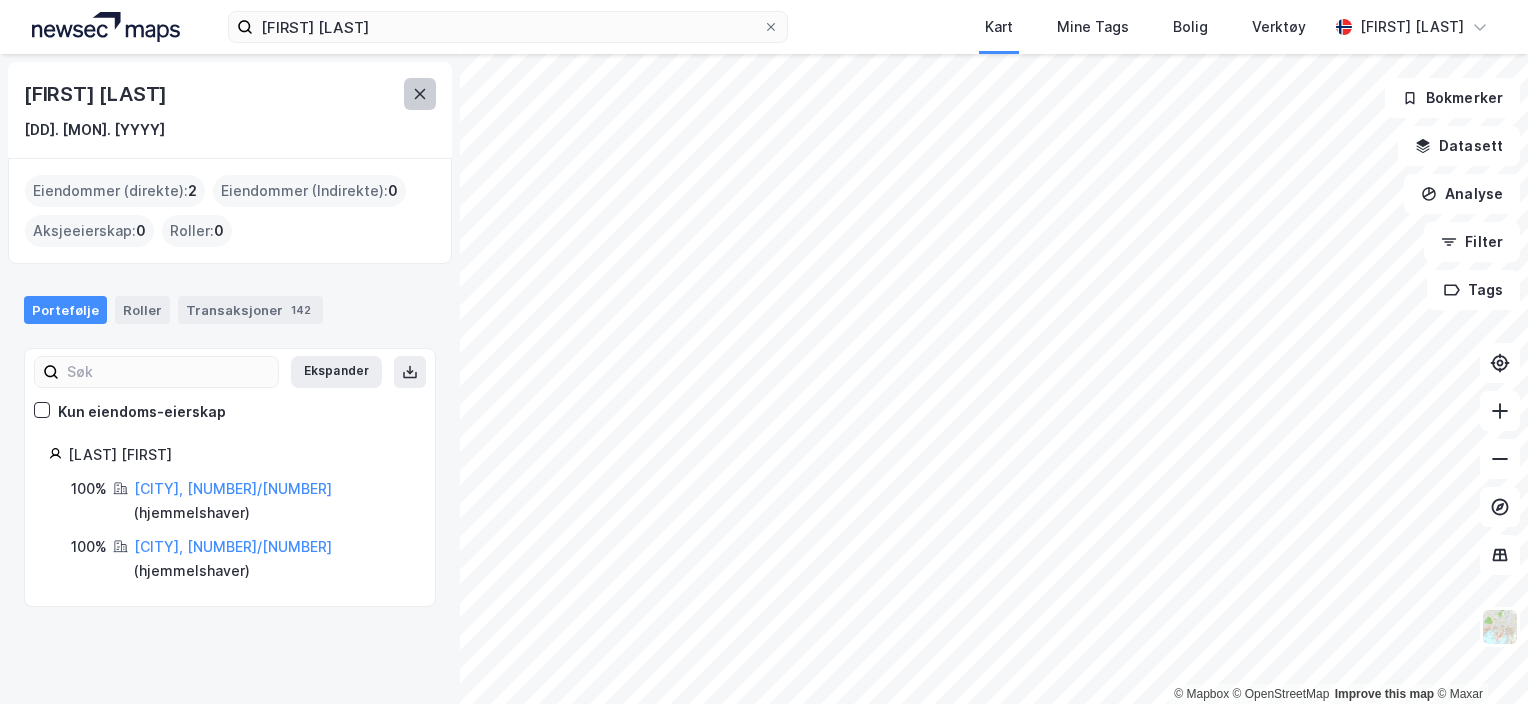 click at bounding box center [420, 94] 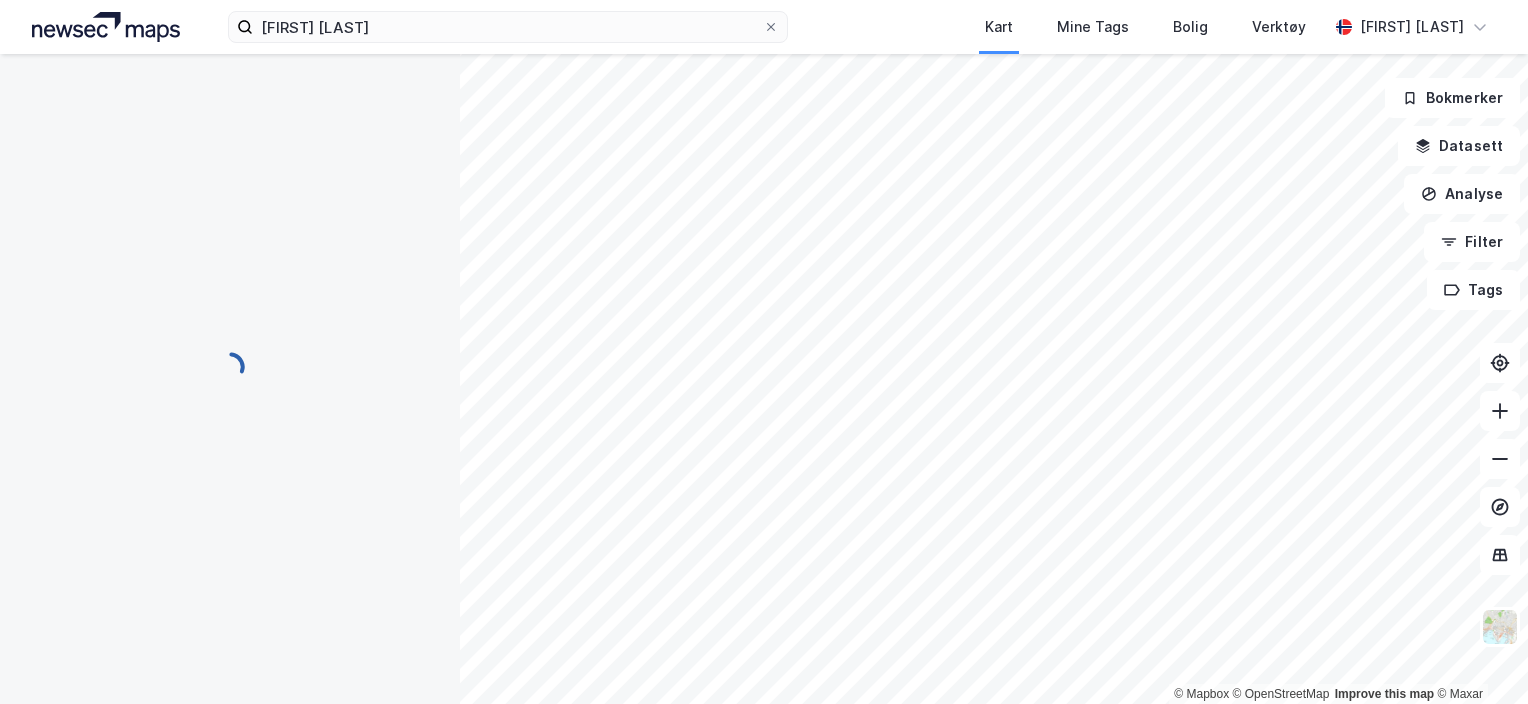 scroll, scrollTop: 13, scrollLeft: 0, axis: vertical 